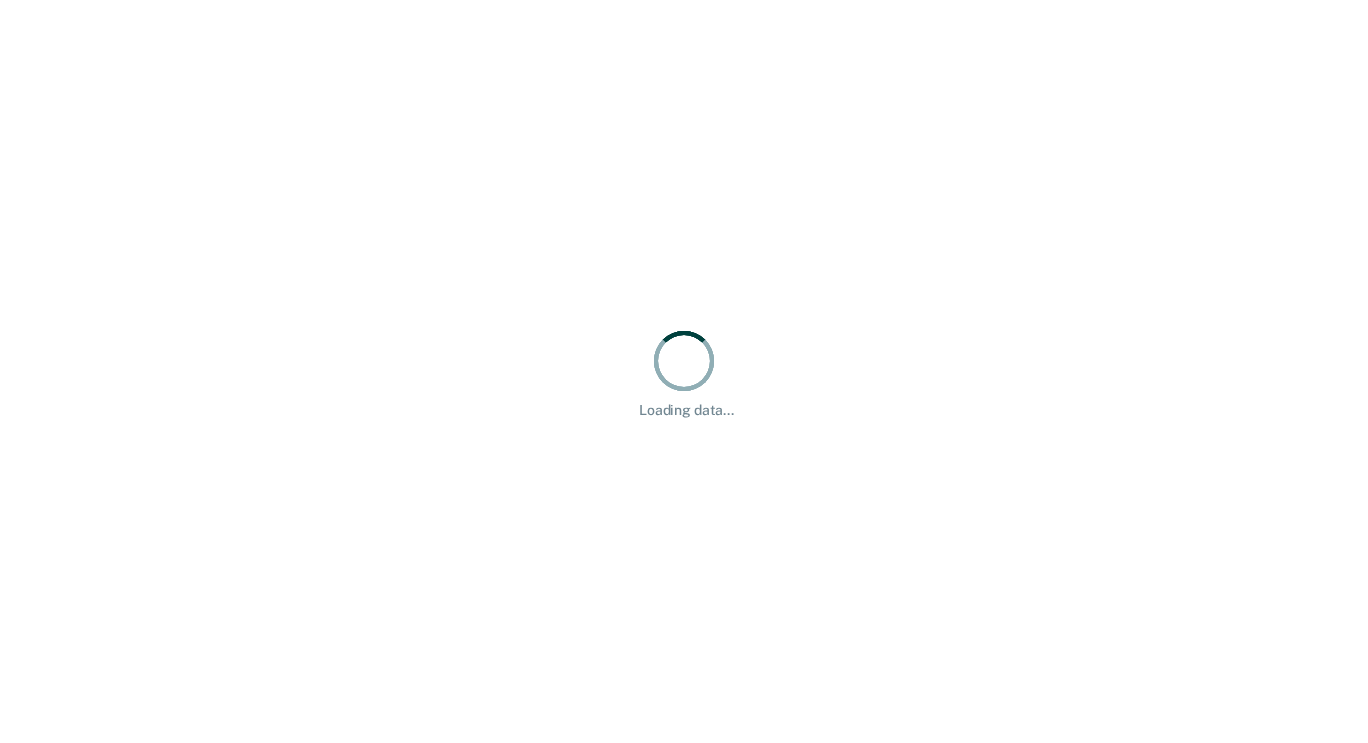 scroll, scrollTop: 0, scrollLeft: 0, axis: both 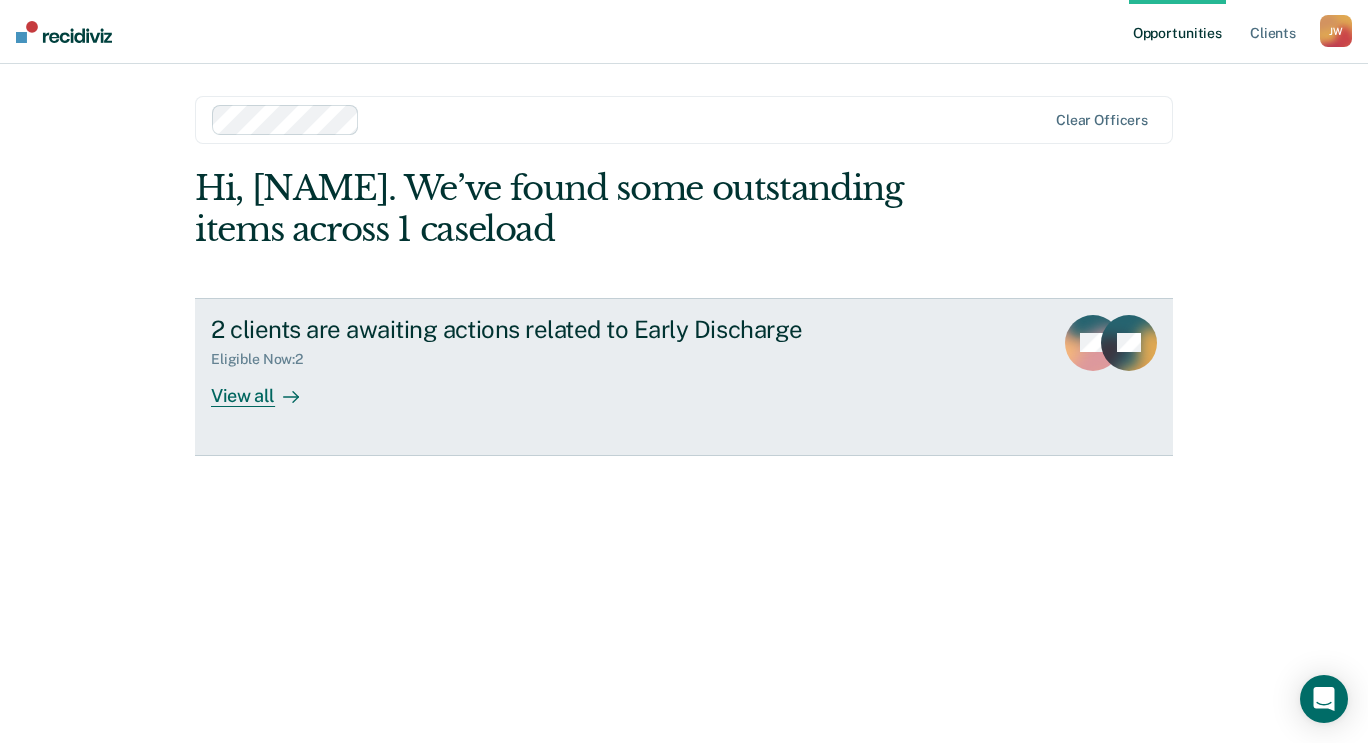 click on "View all" at bounding box center (267, 387) 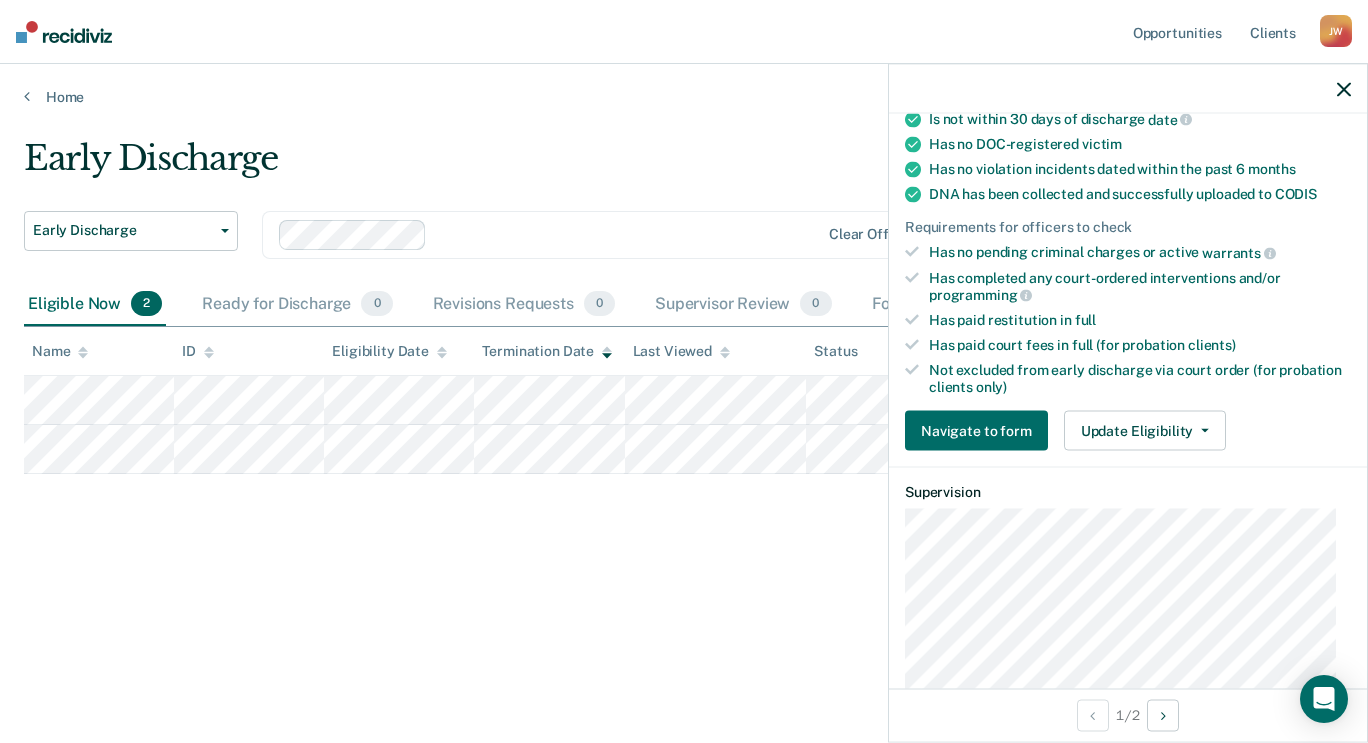 scroll, scrollTop: 335, scrollLeft: 0, axis: vertical 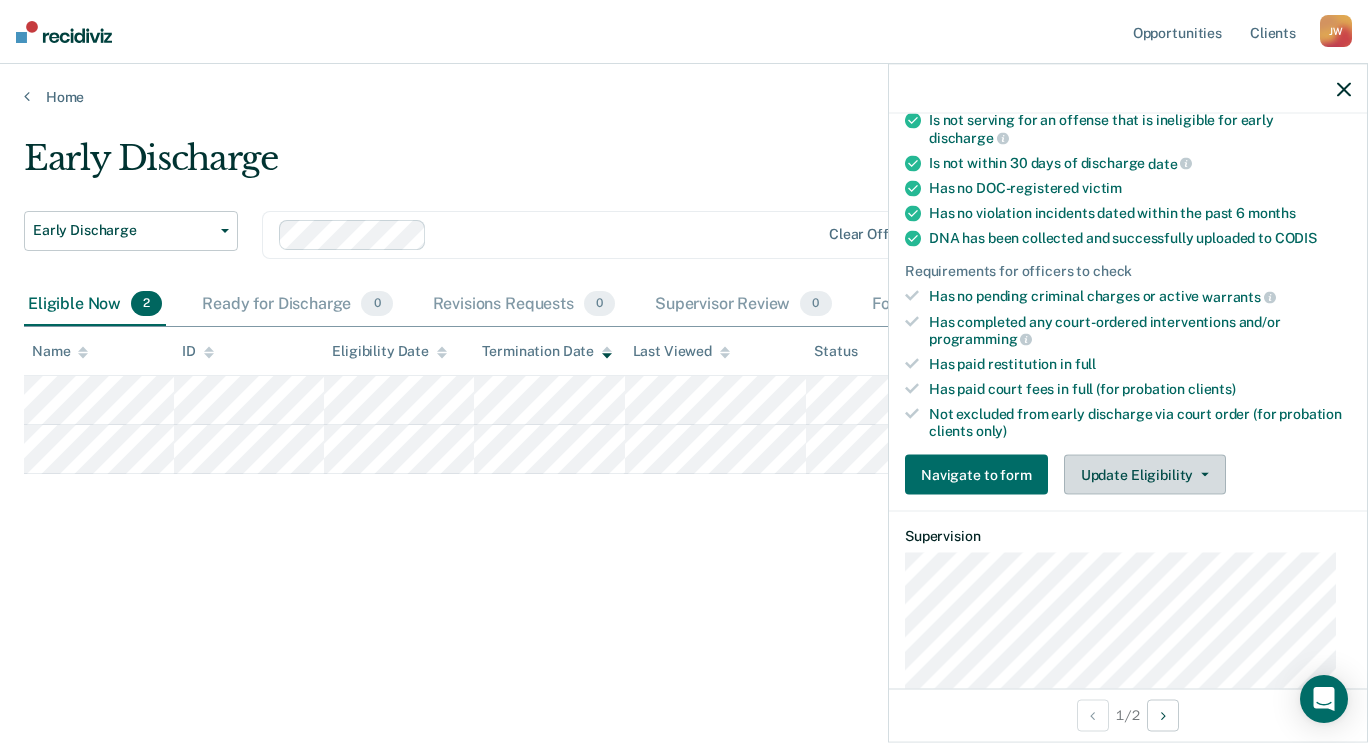 click on "Update Eligibility" at bounding box center [1145, 475] 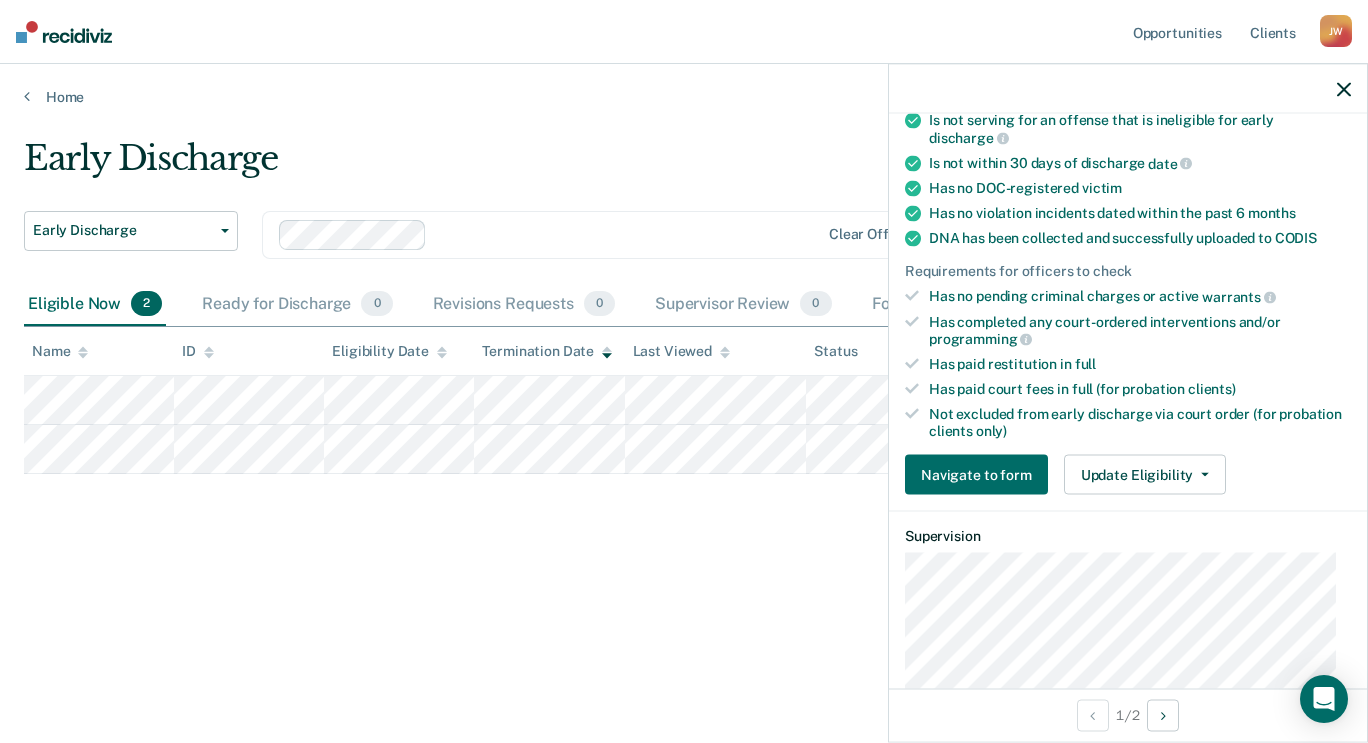 click on "Requirements validated by data from ICON Is on supervision level   2   90 days have passed since case   assignment   Has no violation reports in the past 6   months   Has no open supervision   modifiers   Has no sex offender   specialty Has paid their most recent supervision   fee   Is not serving for an offense that is ineligible for early   discharge   Is not within 30 days of discharge   date   Has no DOC-registered   victim Has no violation incidents dated within the past 6   months DNA has been collected and successfully uploaded to   CODIS Requirements for officers to check Has no pending criminal charges or active   warrants   Has completed any court-ordered interventions and/or   programming   Has paid restitution in   full Has paid court fees in full (for probation   clients) Not excluded from early discharge via court order (for probation clients   only) Navigate to form Update Eligibility Submit for Supervisor Approval Mark as Ineligible" at bounding box center (1128, 206) 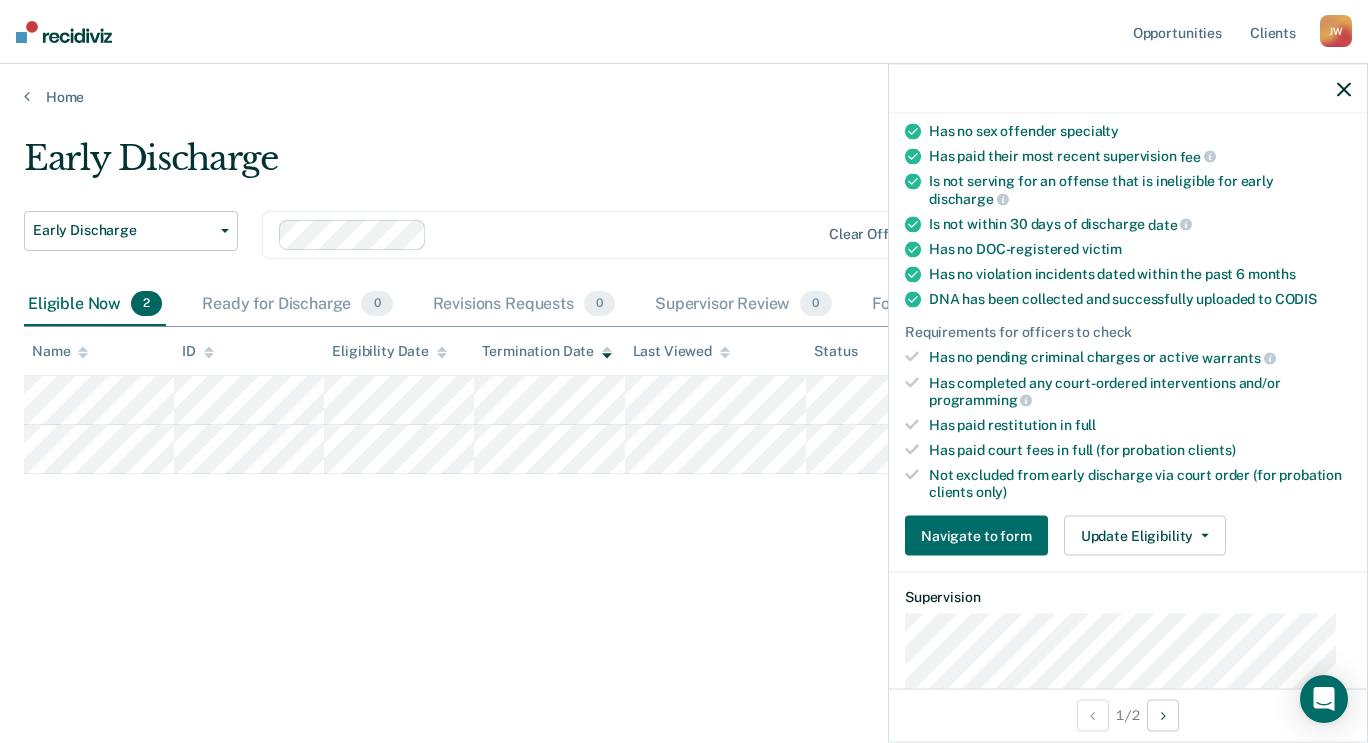 scroll, scrollTop: 295, scrollLeft: 0, axis: vertical 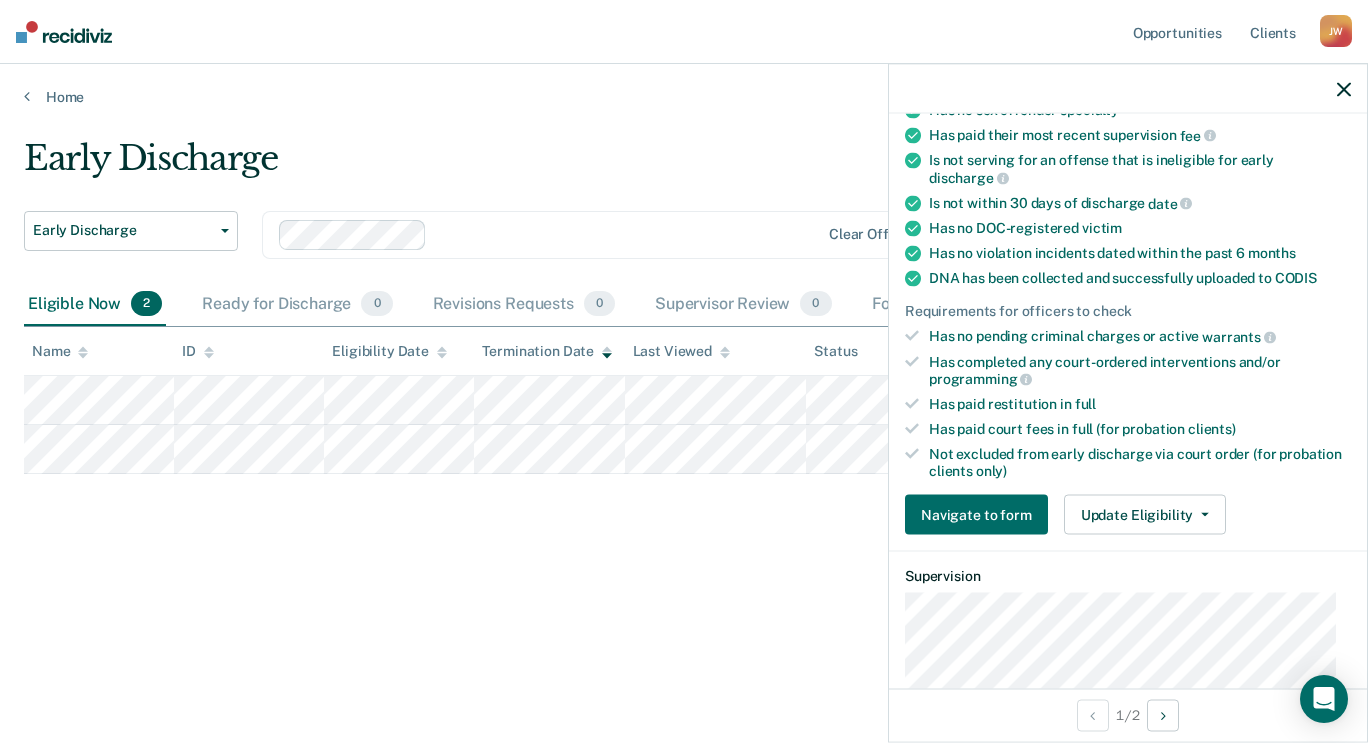 click on "Not excluded from early discharge via court order (for probation clients   only)" at bounding box center [1128, 462] 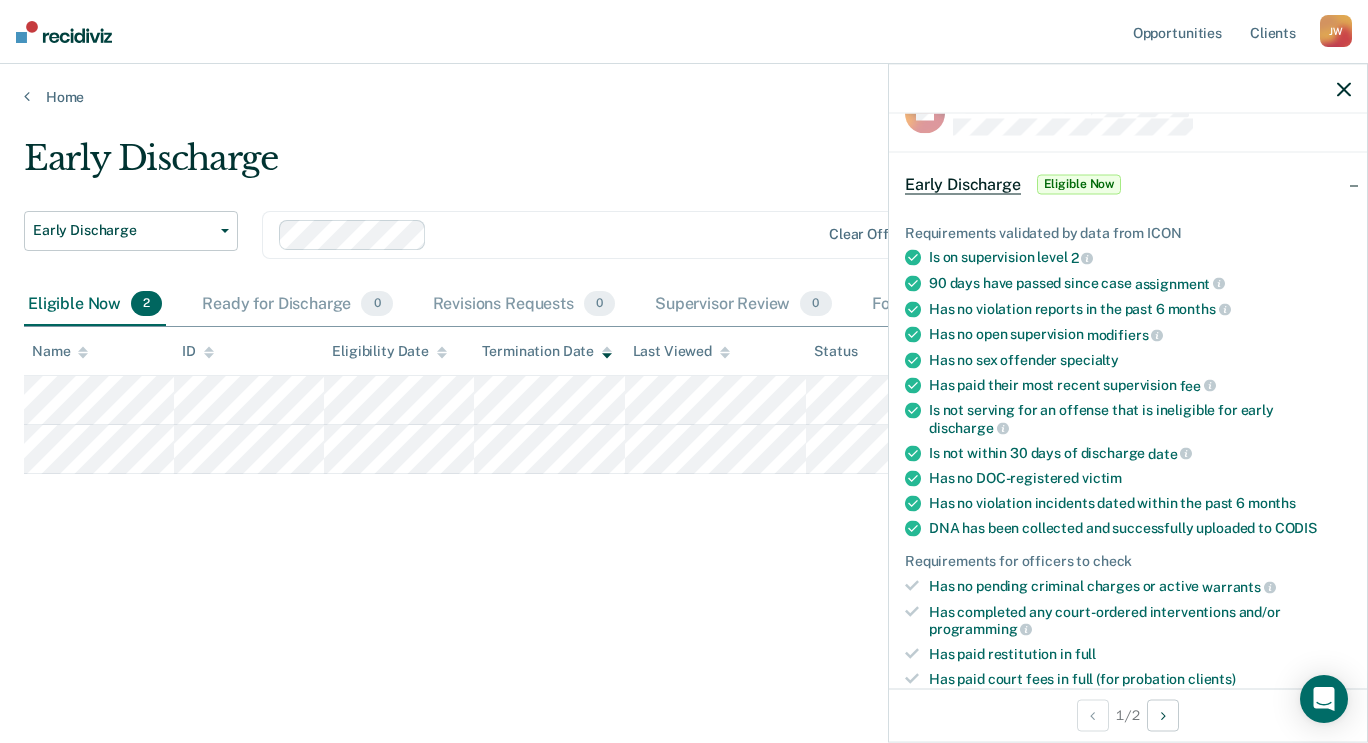 scroll, scrollTop: 0, scrollLeft: 0, axis: both 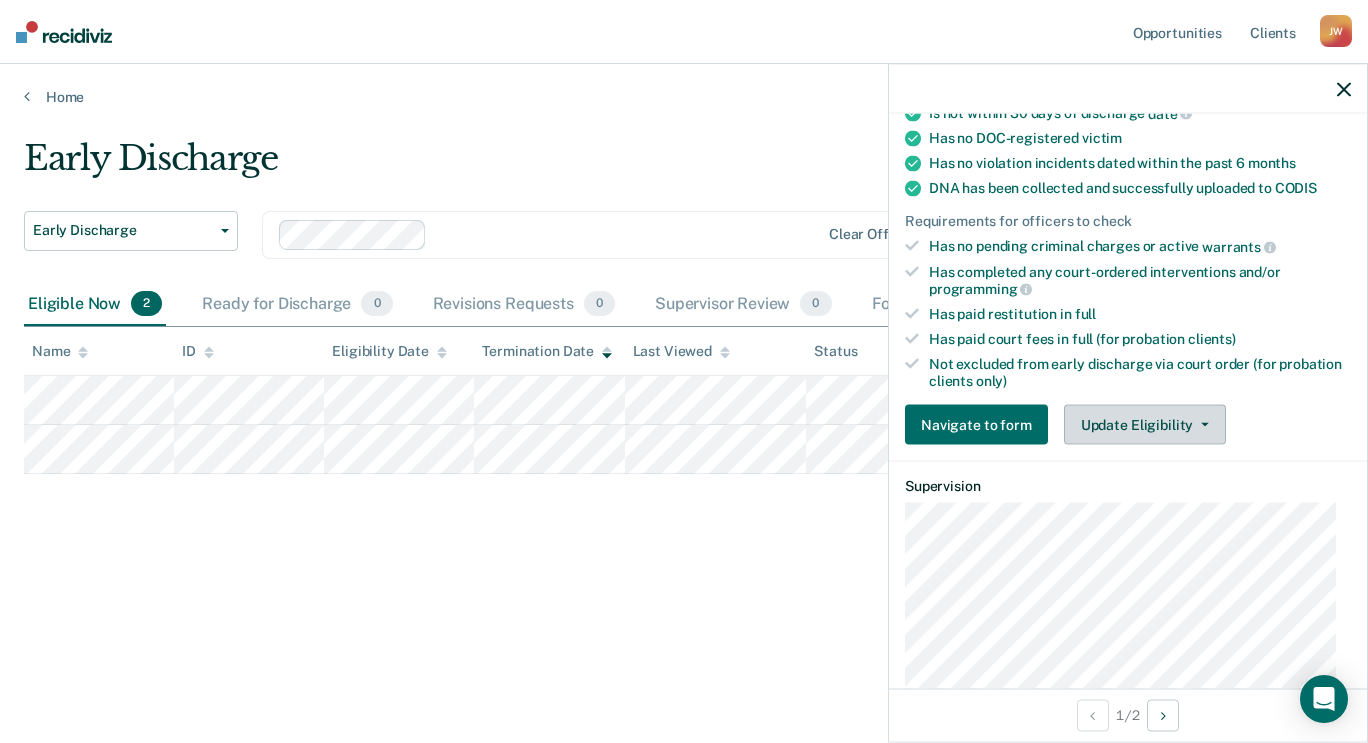 click on "Update Eligibility" at bounding box center (1145, 425) 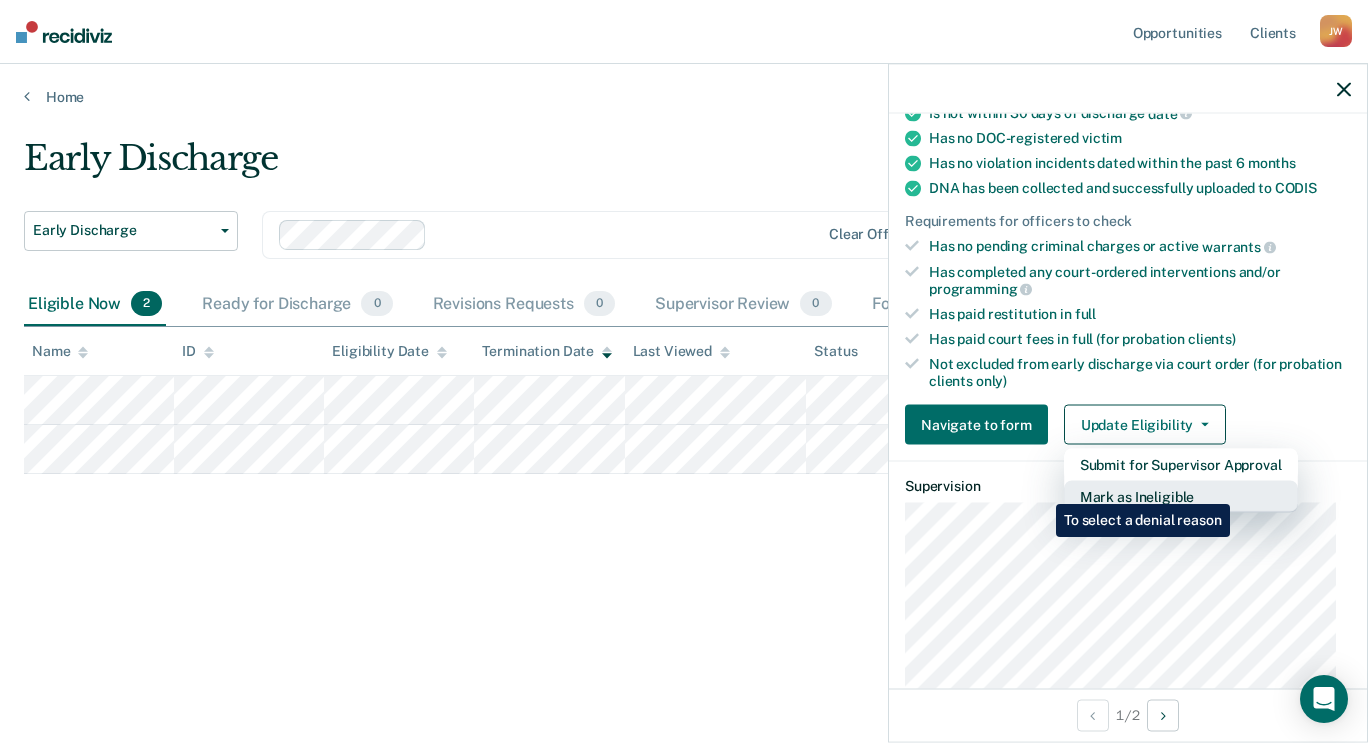 click on "Mark as Ineligible" at bounding box center [1181, 465] 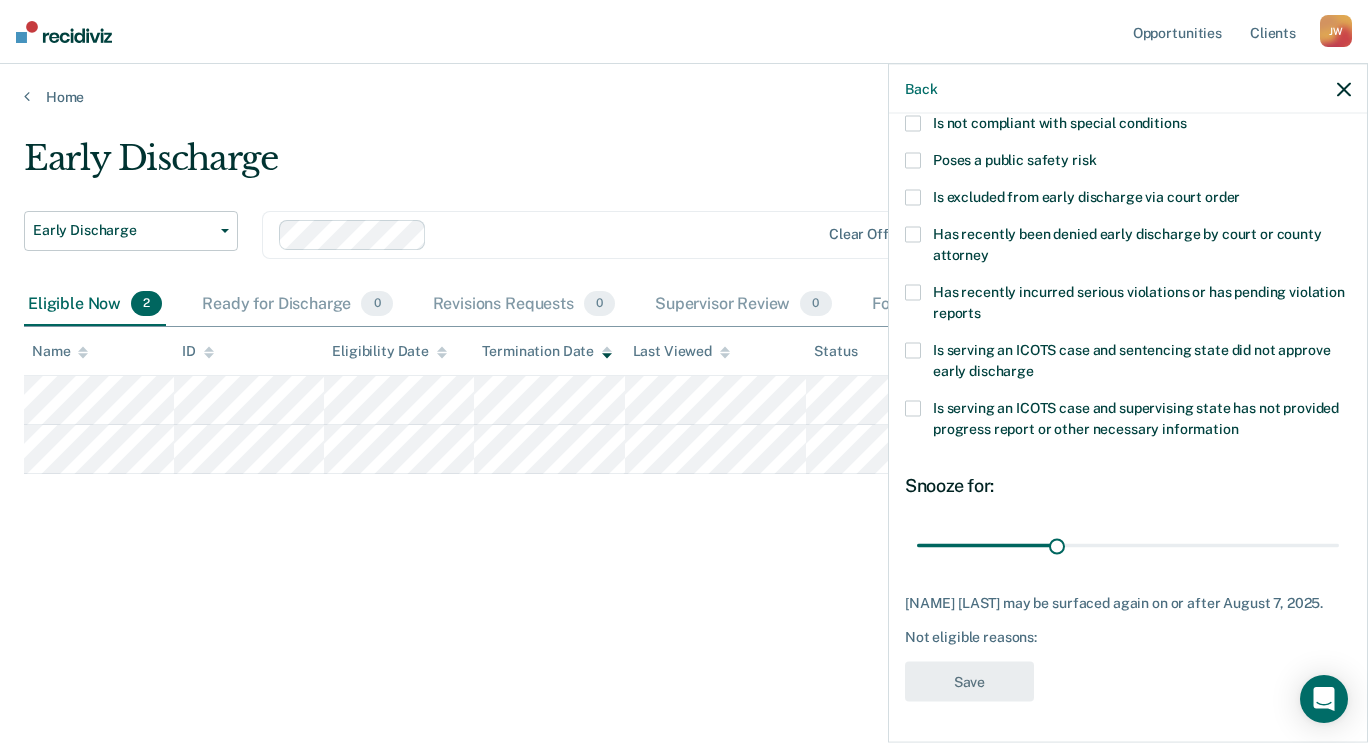 scroll, scrollTop: 260, scrollLeft: 0, axis: vertical 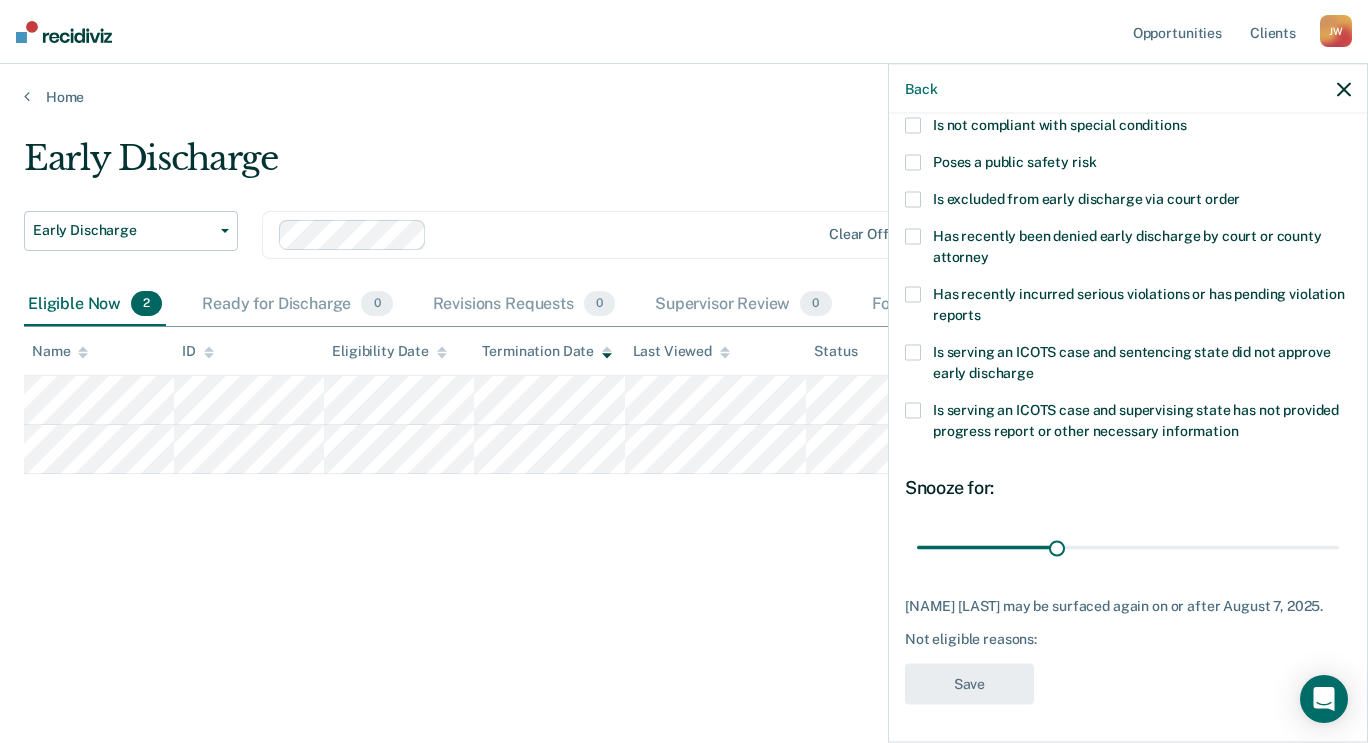 click at bounding box center (913, 353) 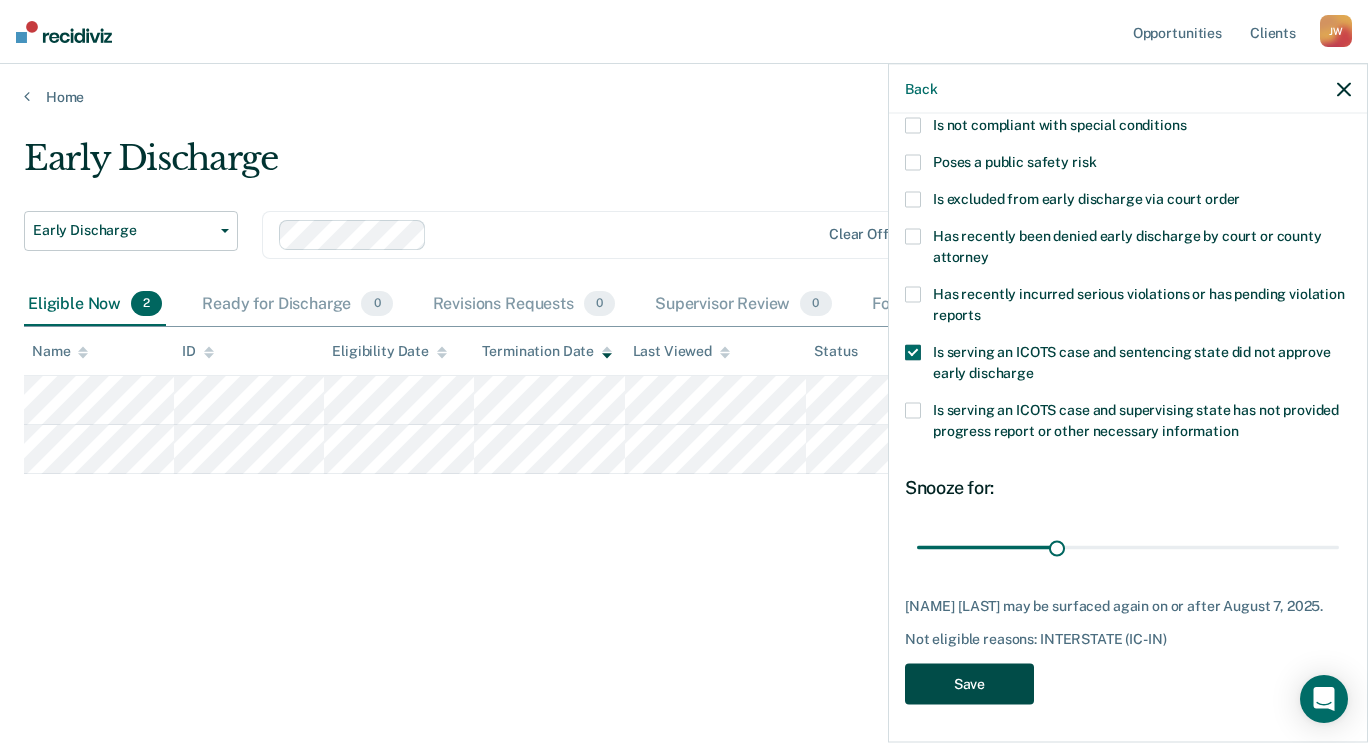 click on "Save" at bounding box center [969, 684] 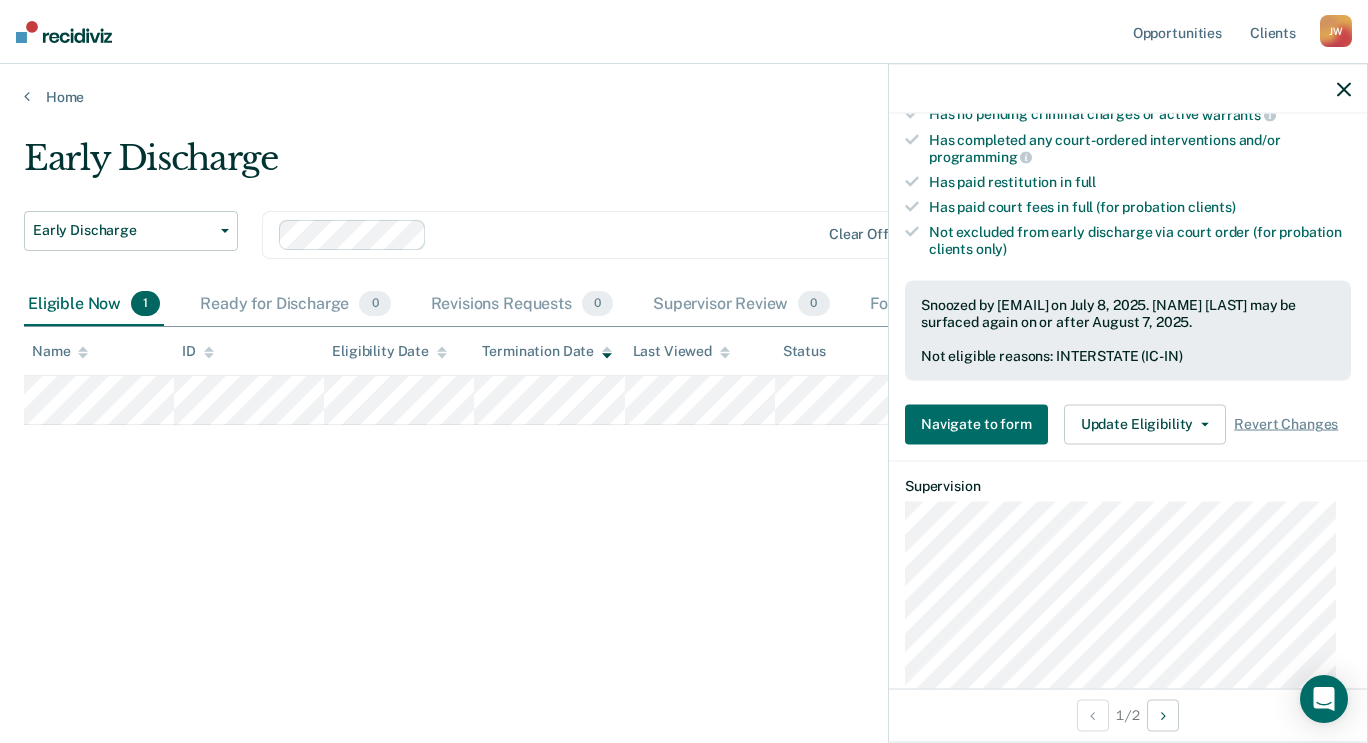 scroll, scrollTop: 518, scrollLeft: 0, axis: vertical 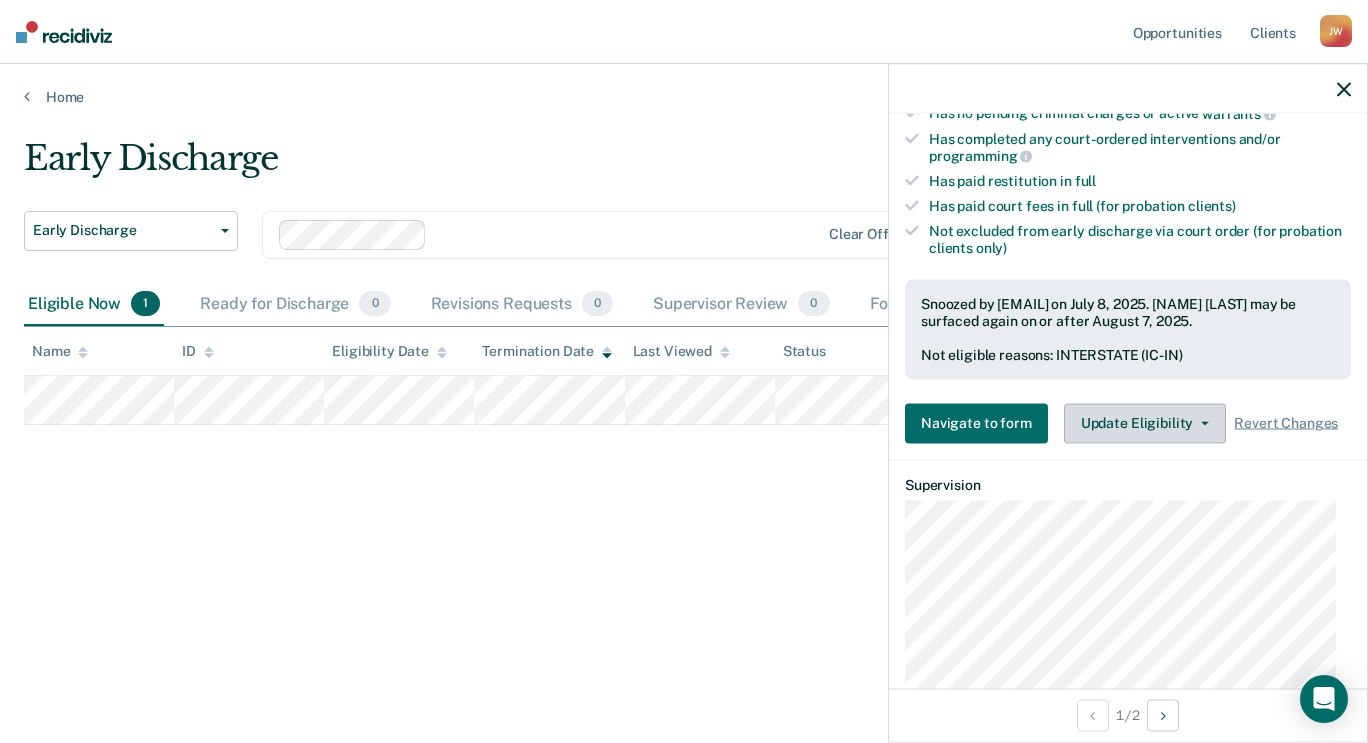 click on "Update Eligibility" at bounding box center [1145, 423] 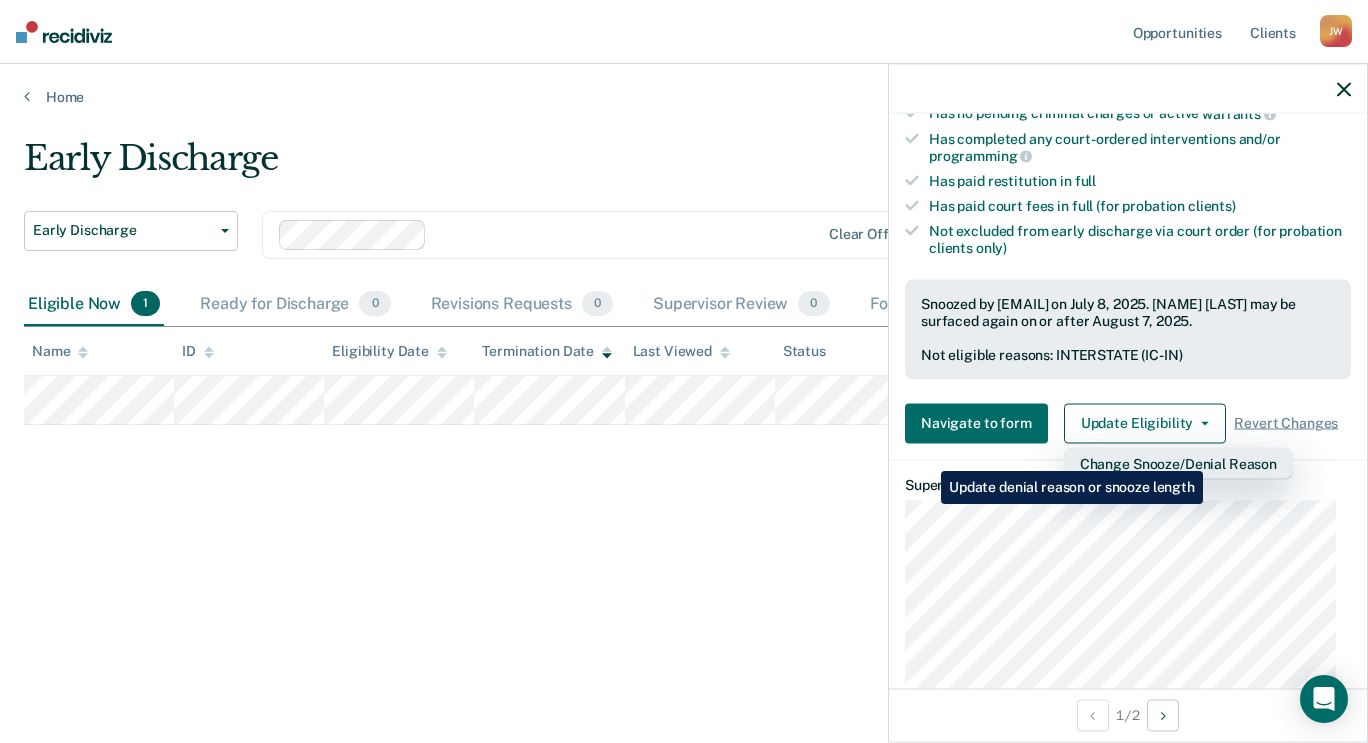 click on "Change Snooze/Denial Reason" at bounding box center (1178, 463) 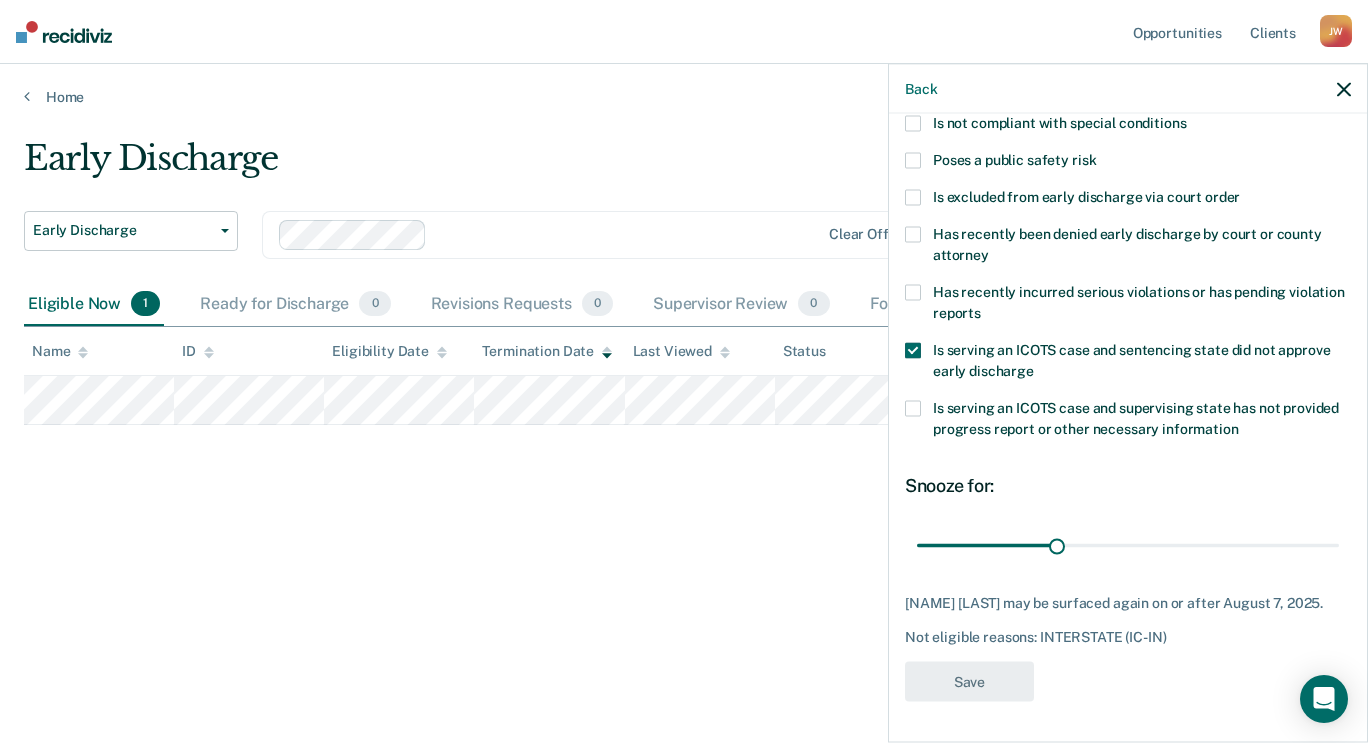 scroll, scrollTop: 260, scrollLeft: 0, axis: vertical 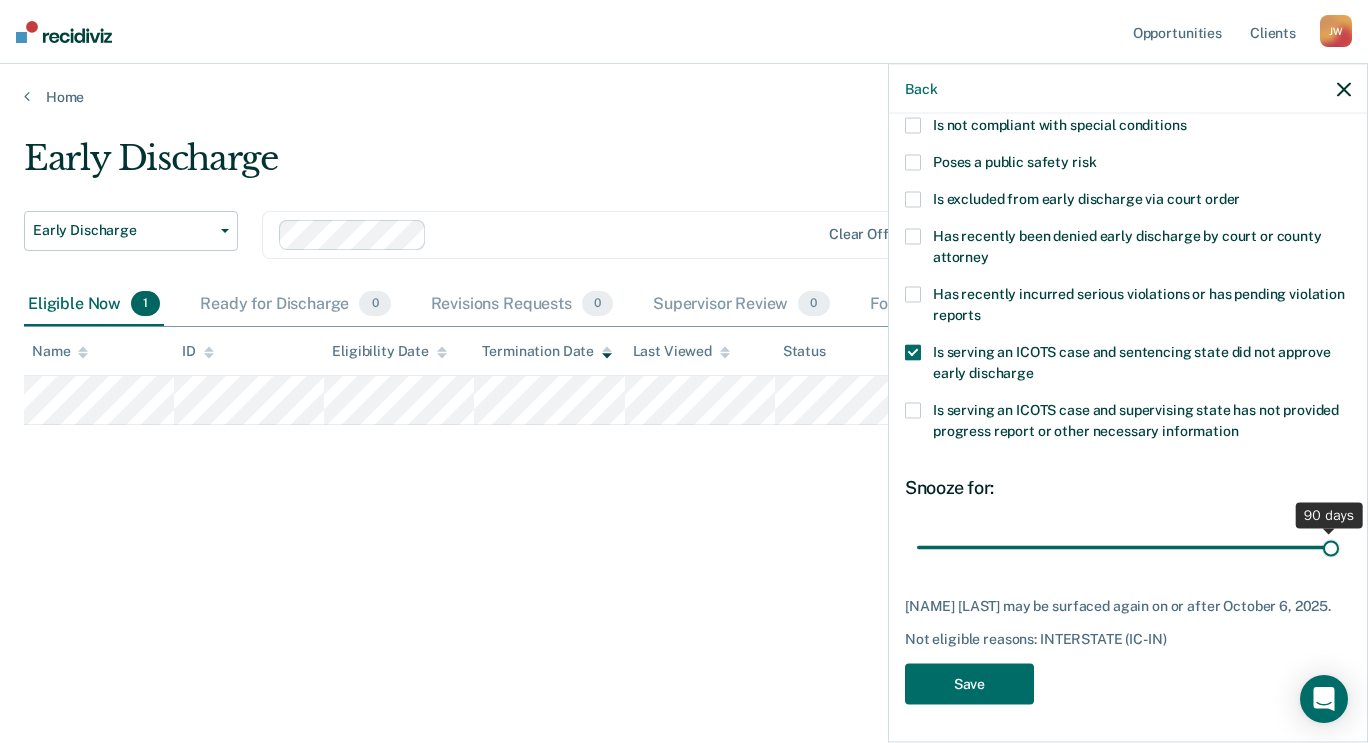 drag, startPoint x: 1055, startPoint y: 545, endPoint x: 1367, endPoint y: 571, distance: 313.08145 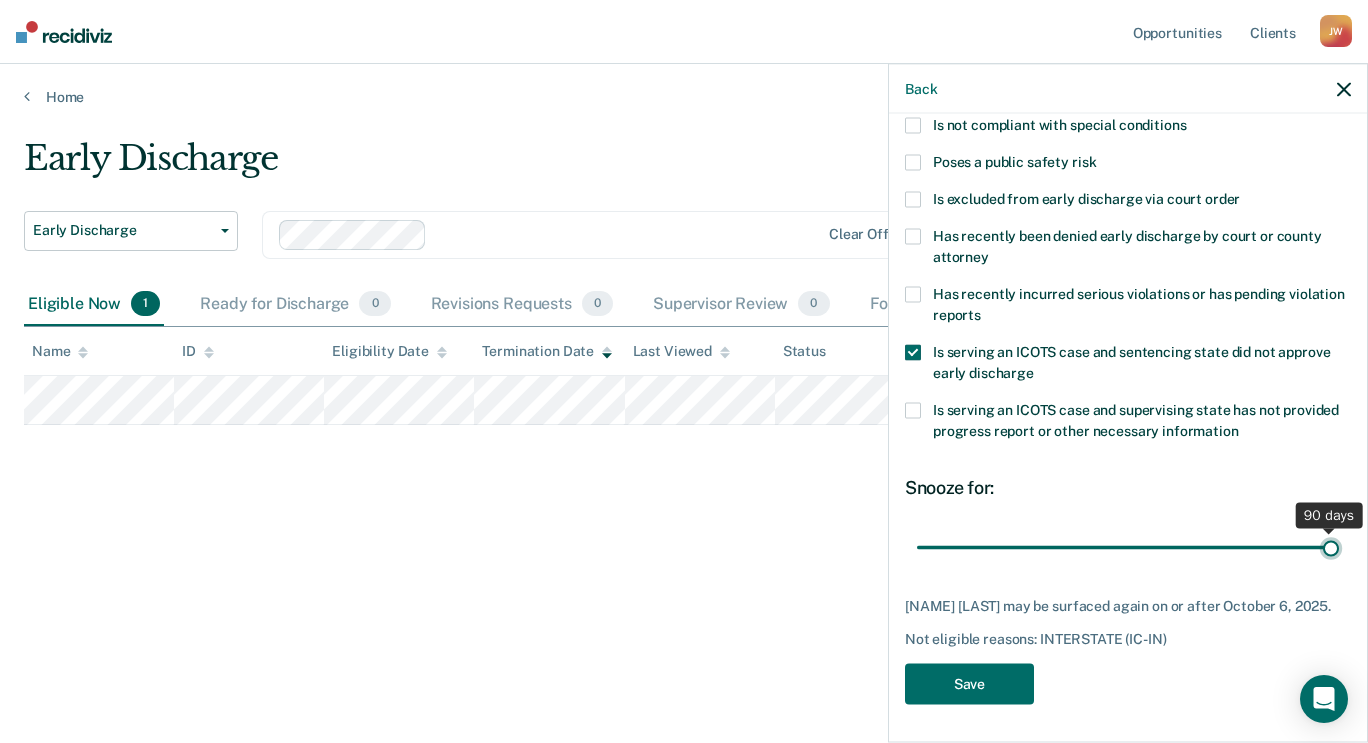 type on "90" 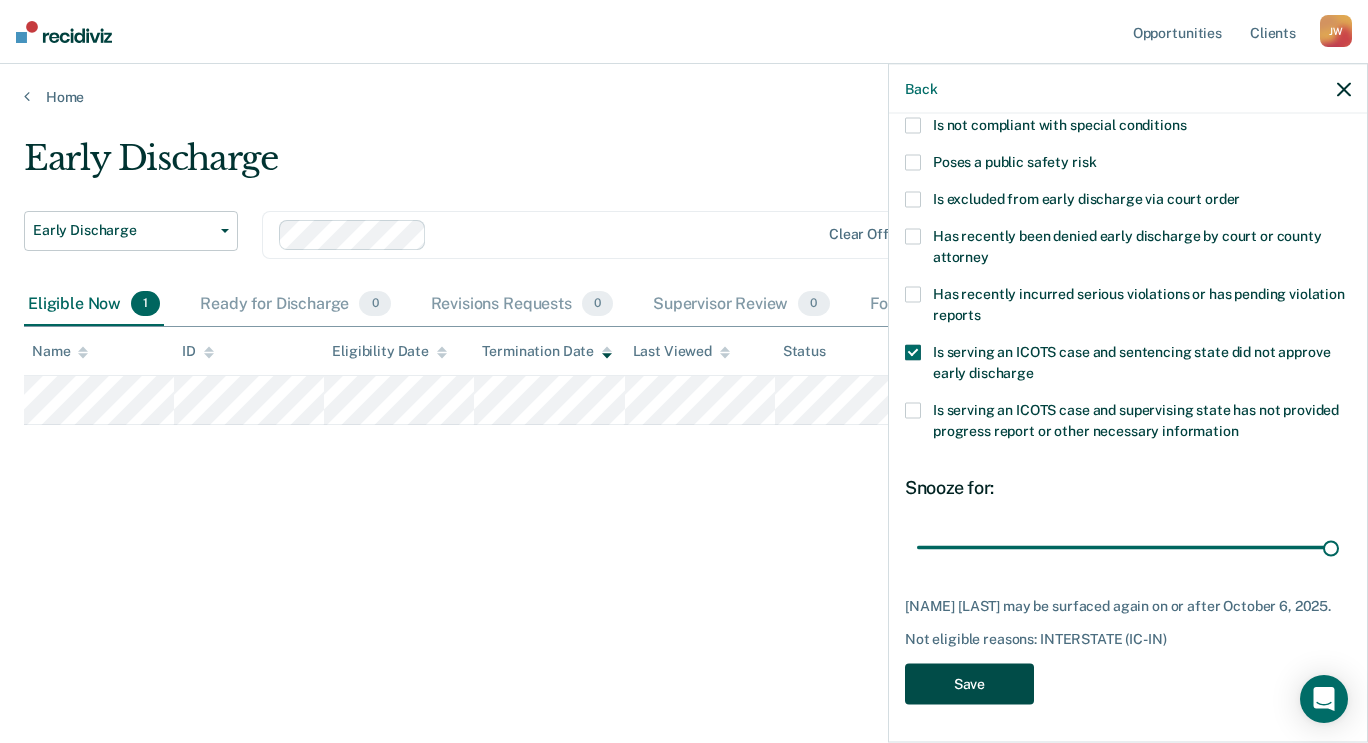 click on "Save" at bounding box center (969, 684) 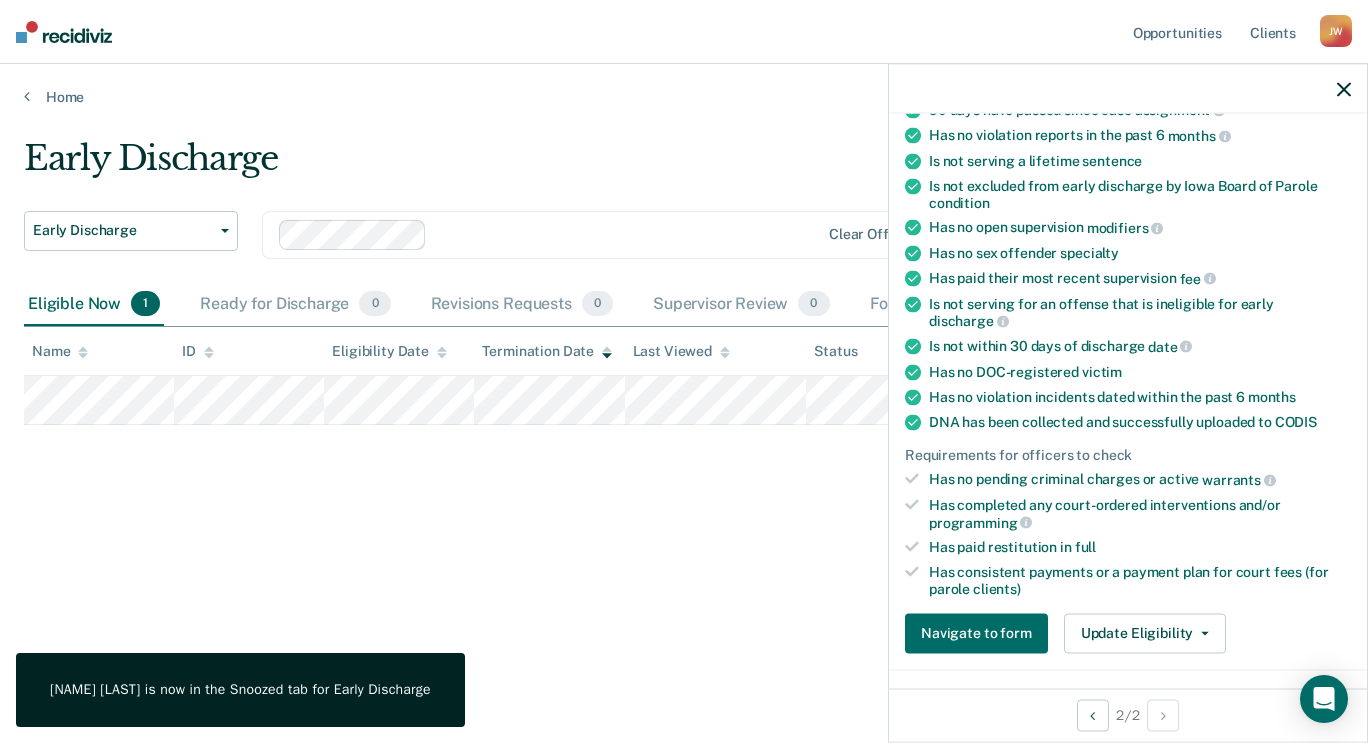 scroll, scrollTop: 368, scrollLeft: 0, axis: vertical 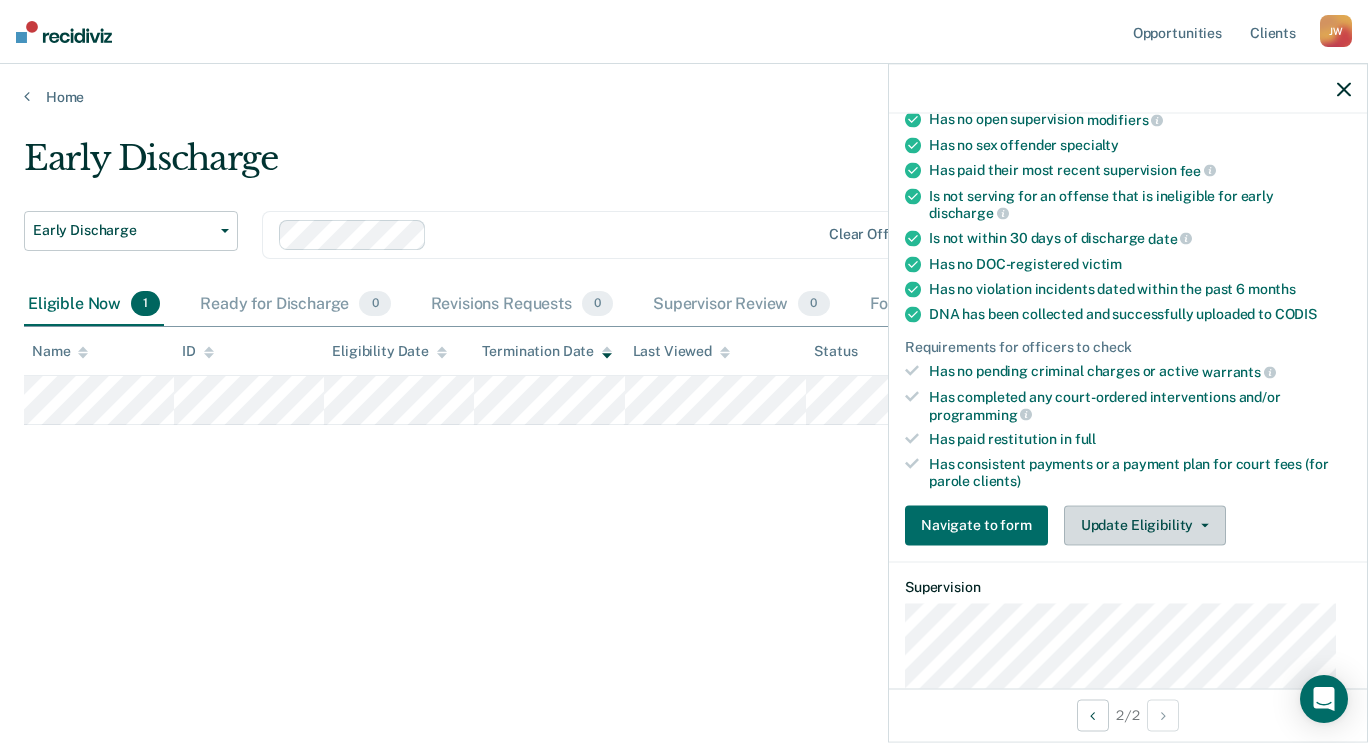 click on "Update Eligibility" at bounding box center [1145, 525] 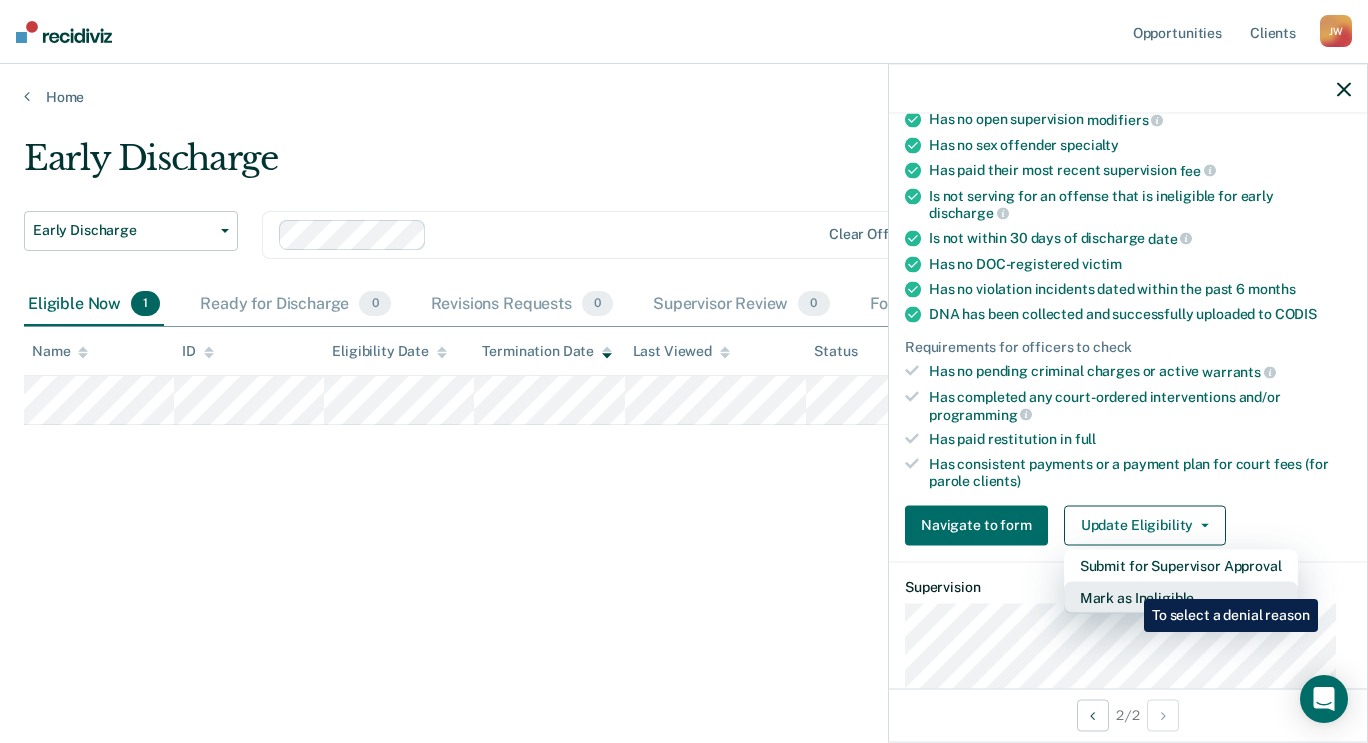 click on "Mark as Ineligible" at bounding box center (1181, 565) 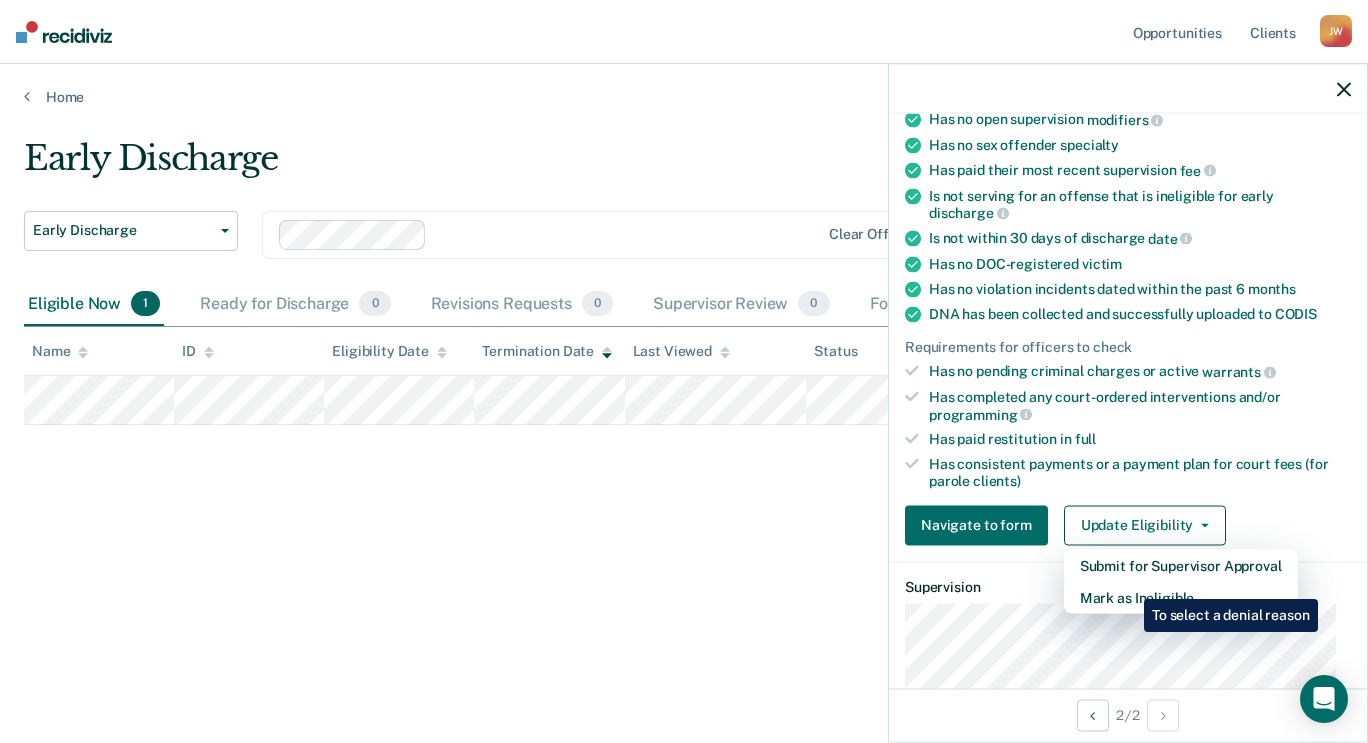 scroll, scrollTop: 260, scrollLeft: 0, axis: vertical 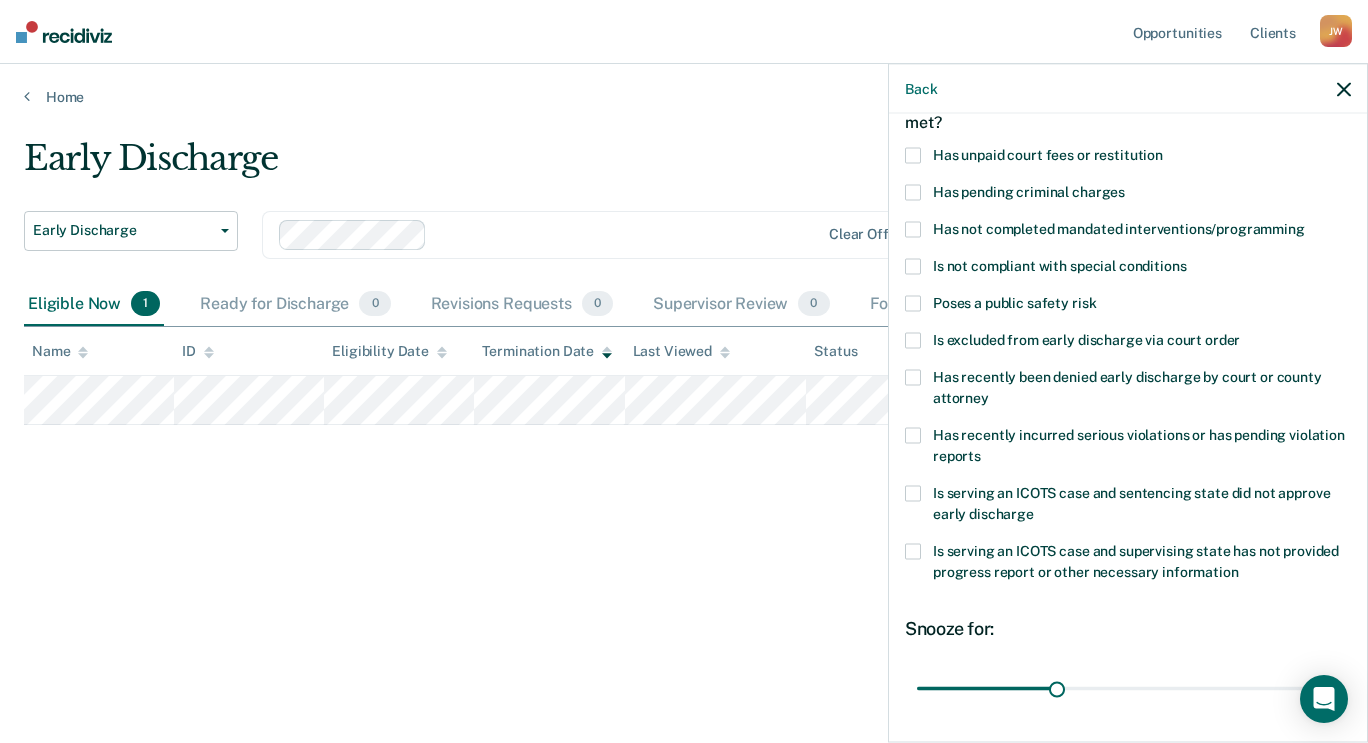 click at bounding box center (913, 156) 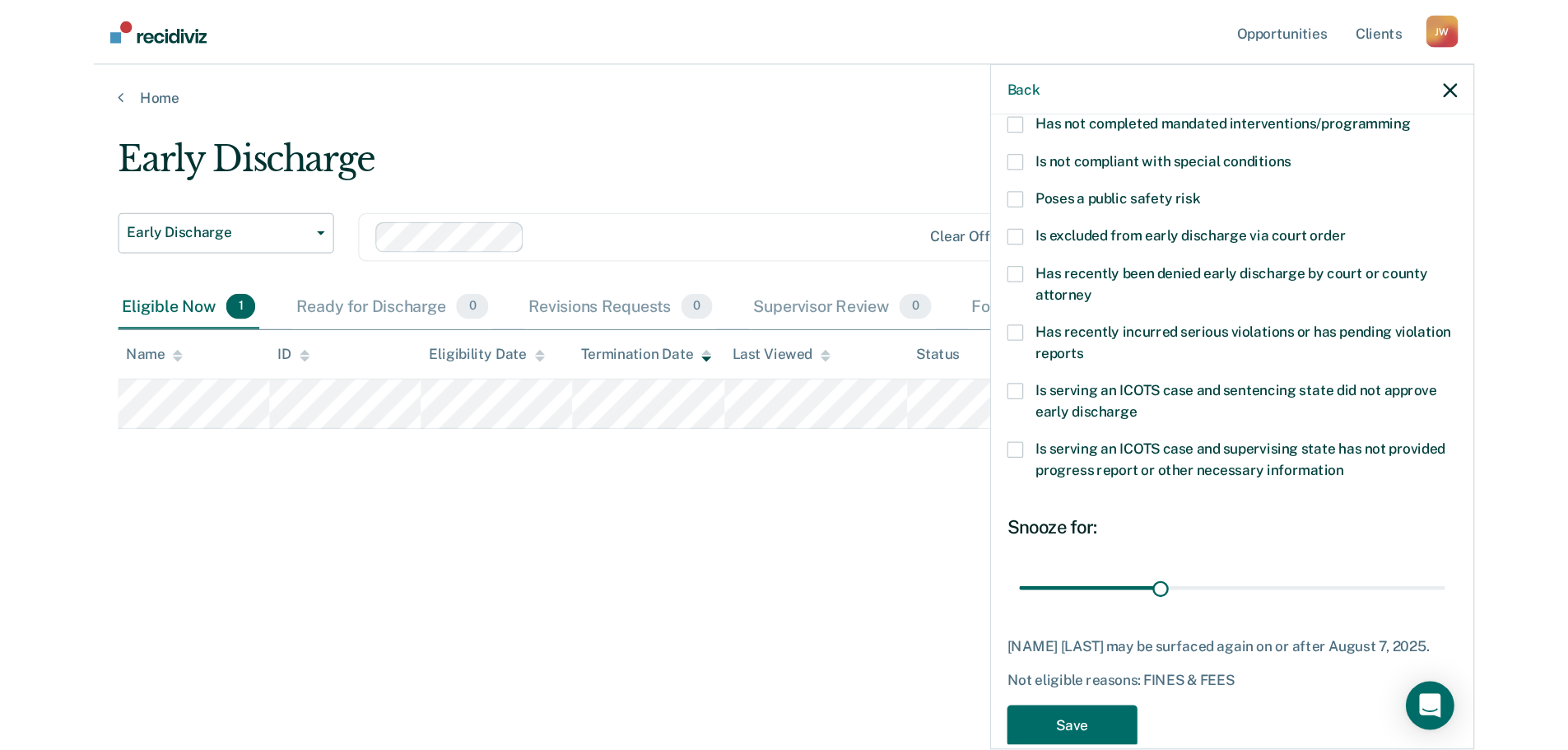 scroll, scrollTop: 214, scrollLeft: 0, axis: vertical 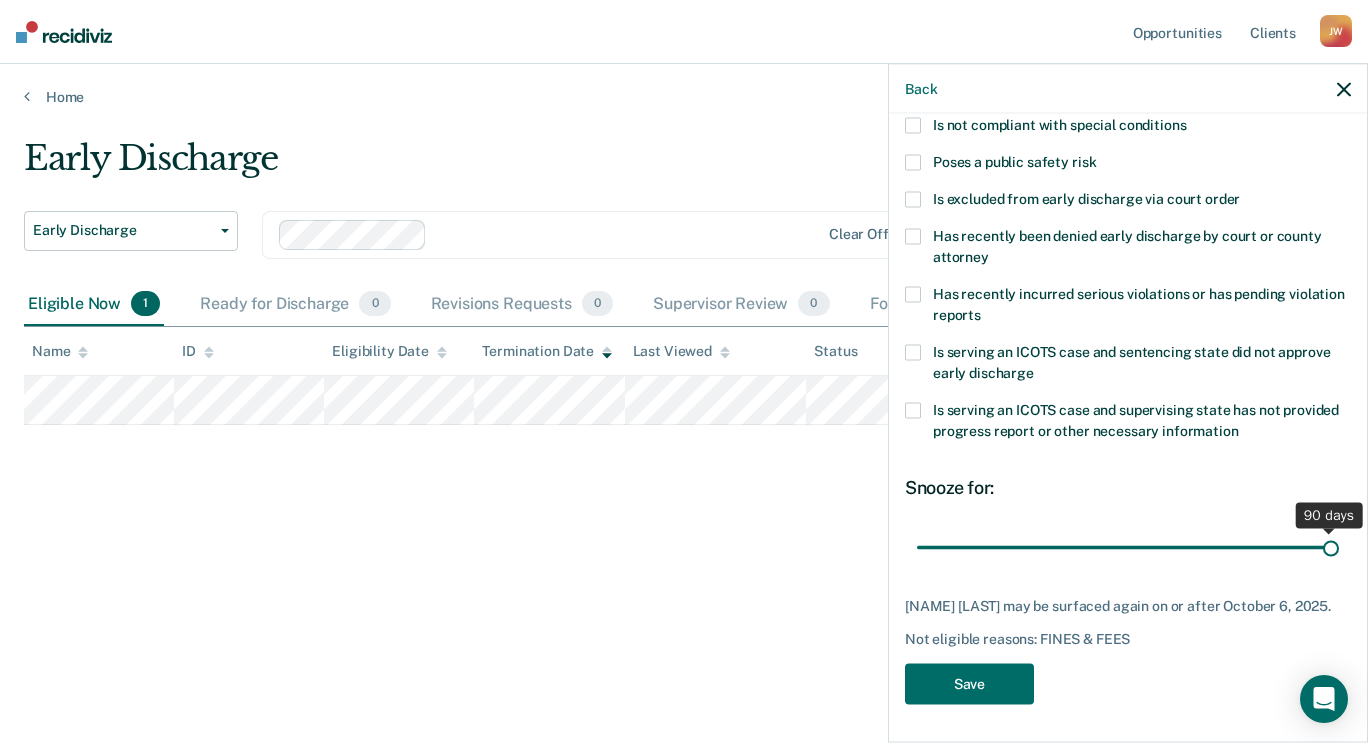 drag, startPoint x: 1051, startPoint y: 539, endPoint x: 1339, endPoint y: 535, distance: 288.02777 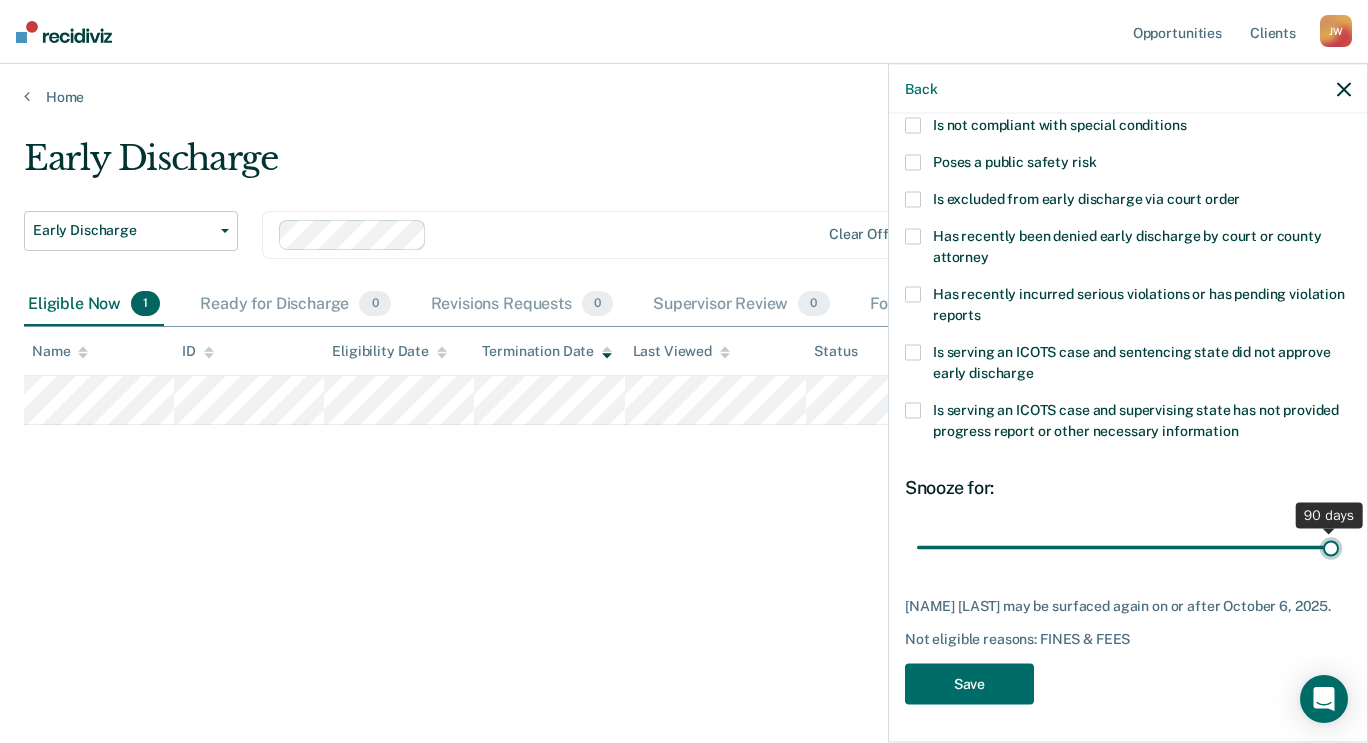 type on "90" 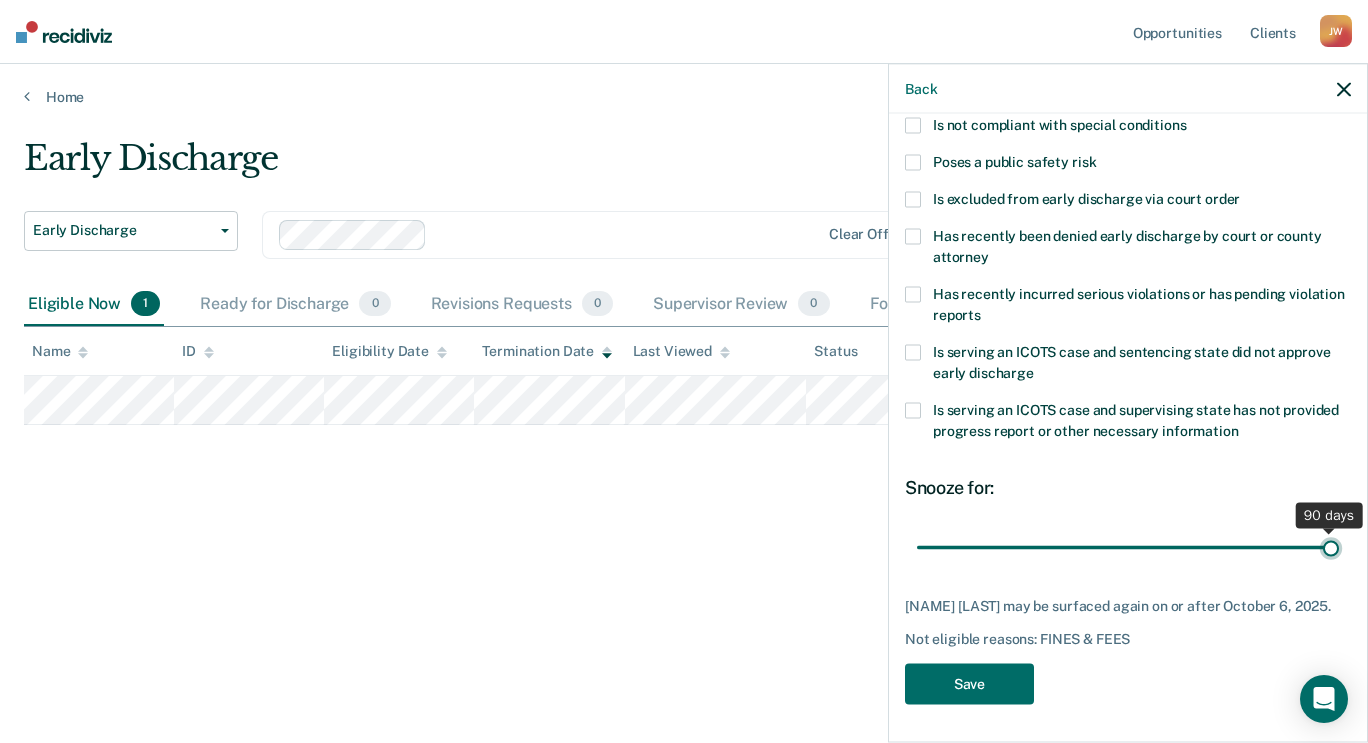 click at bounding box center [1128, 547] 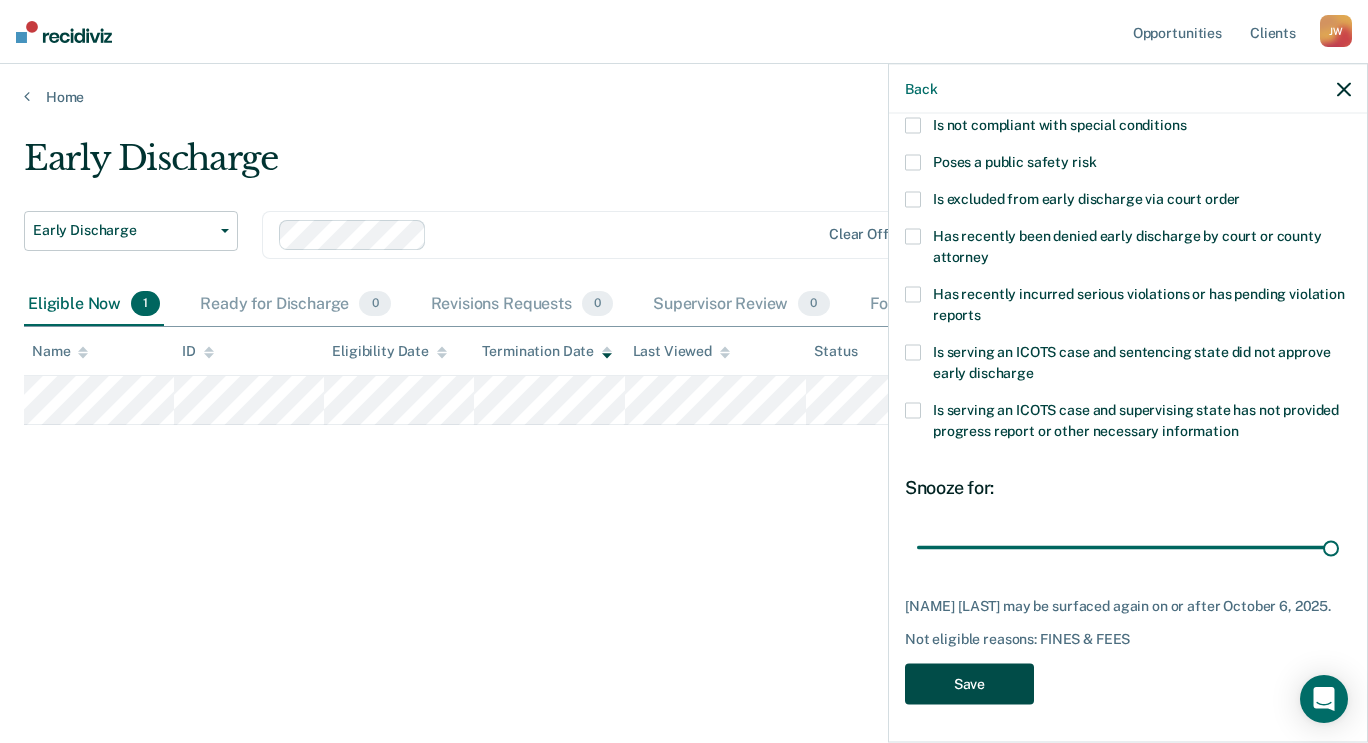 click on "Save" at bounding box center [969, 684] 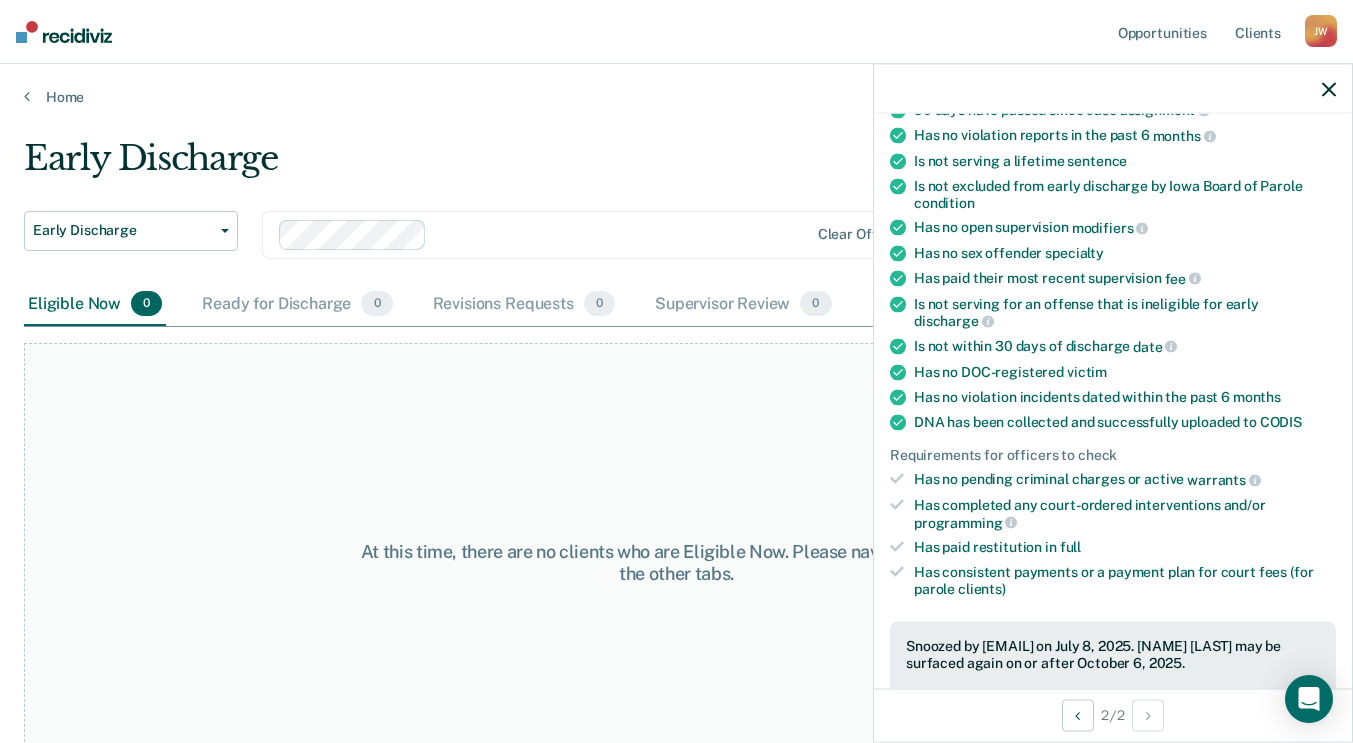 click on "At this time, there are no clients who are Eligible Now. Please navigate to one of the other tabs." at bounding box center [676, 562] 